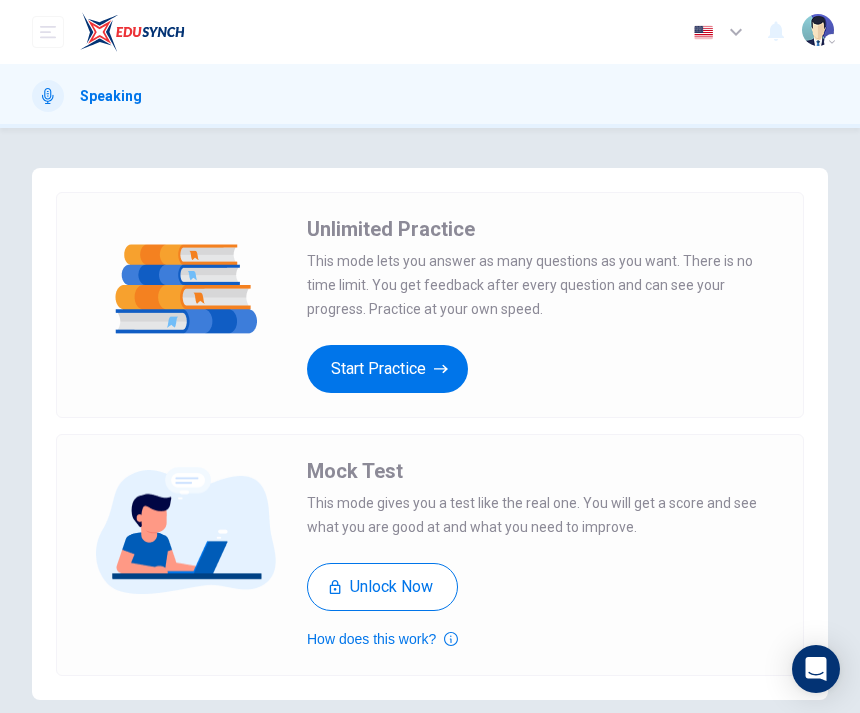 scroll, scrollTop: 35, scrollLeft: 0, axis: vertical 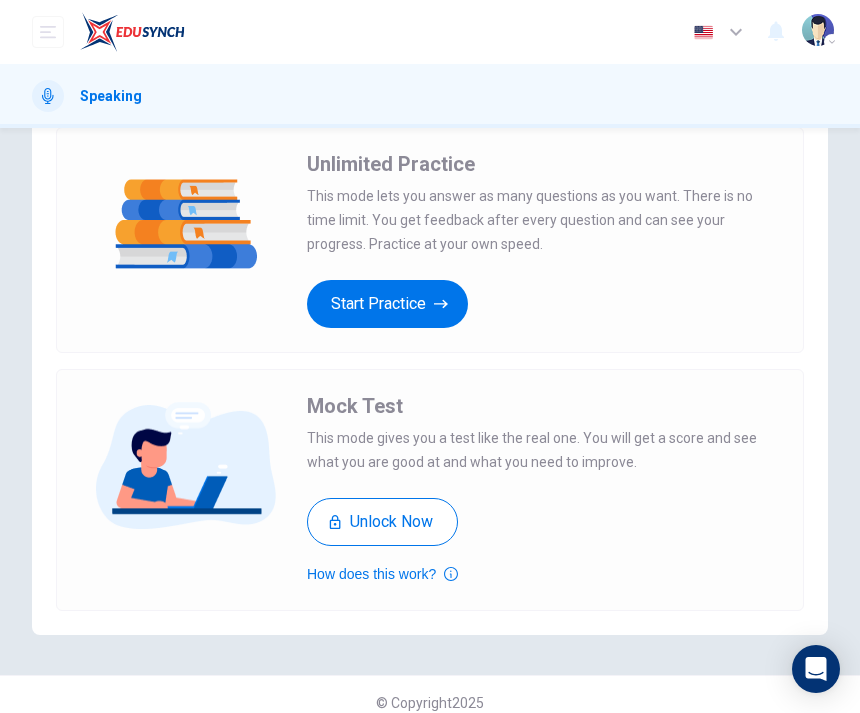 click on "Start Practice" at bounding box center (387, 304) 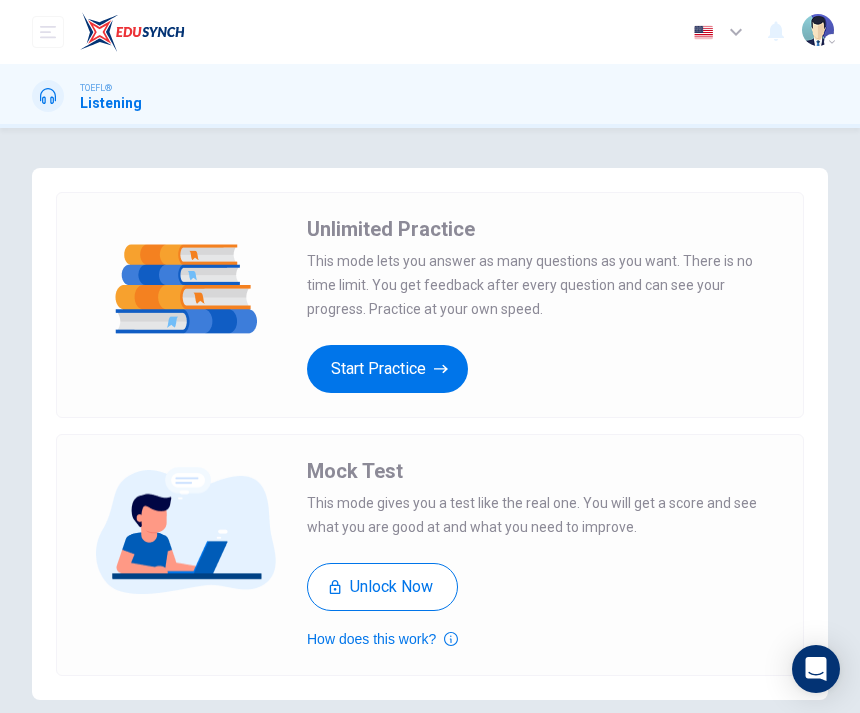 scroll, scrollTop: 0, scrollLeft: 0, axis: both 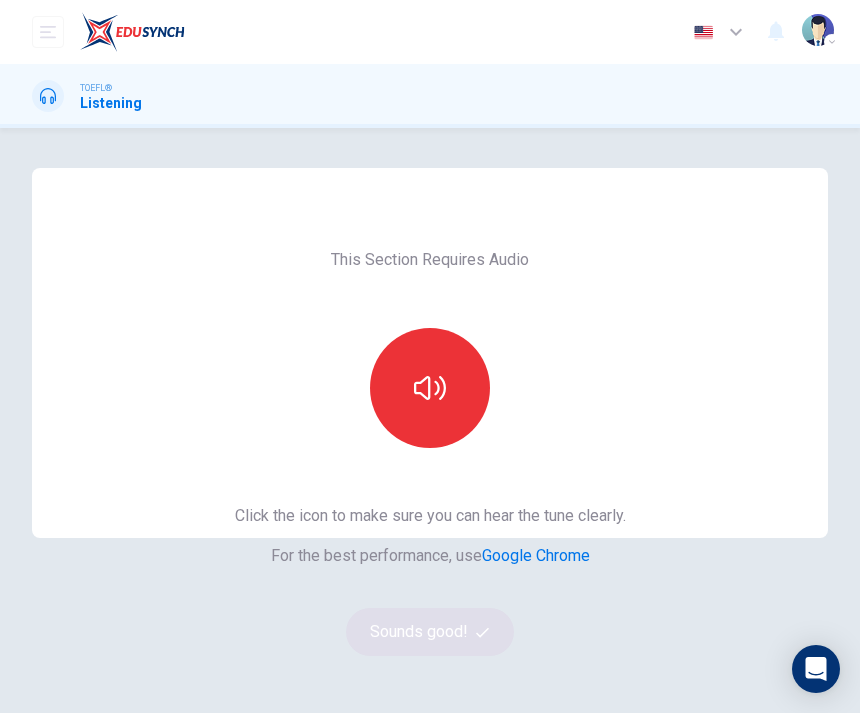 click at bounding box center [430, 388] 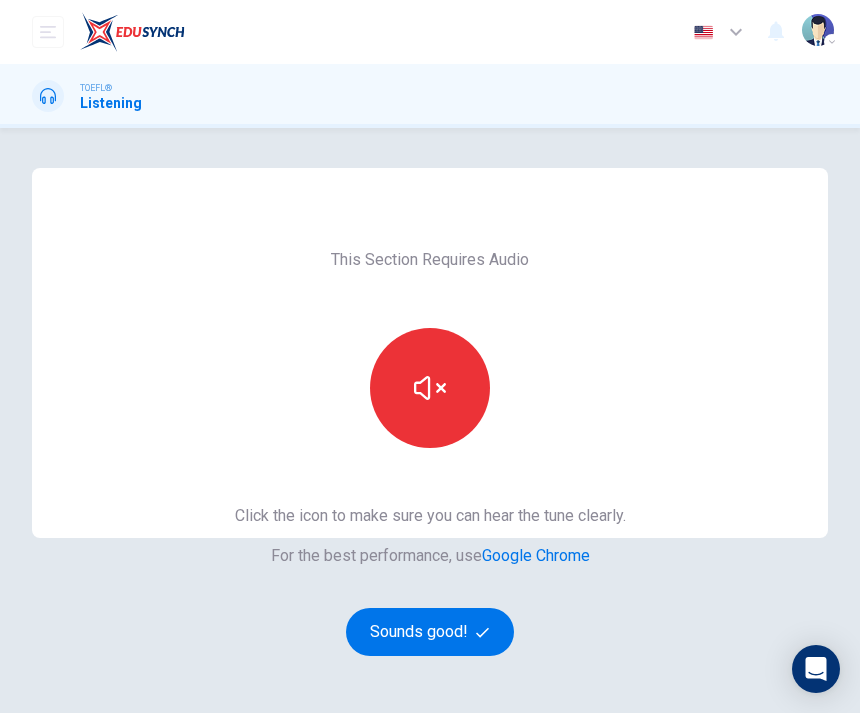 click on "Sounds good!" at bounding box center (430, 632) 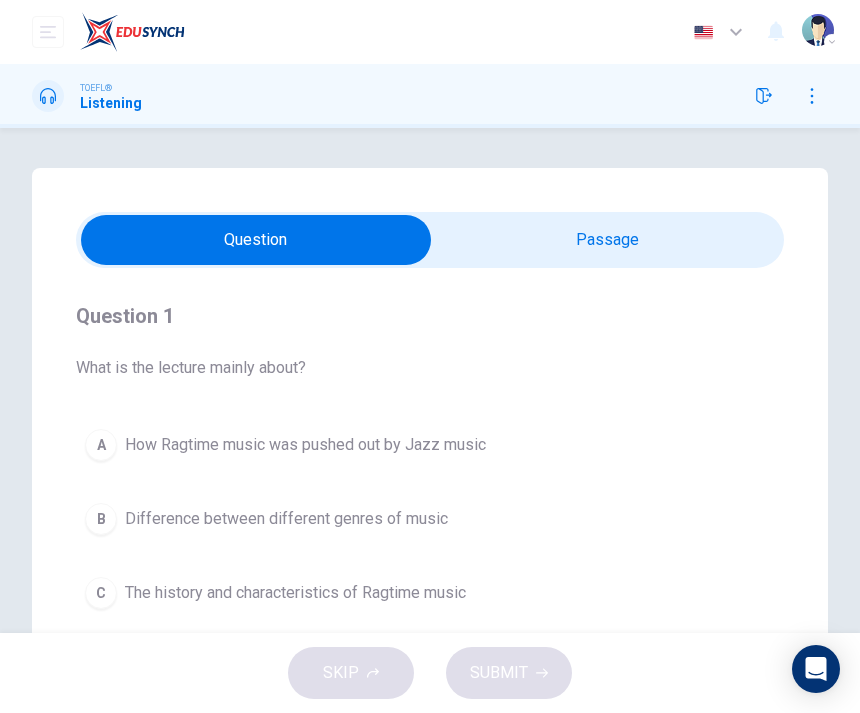 scroll, scrollTop: 0, scrollLeft: 0, axis: both 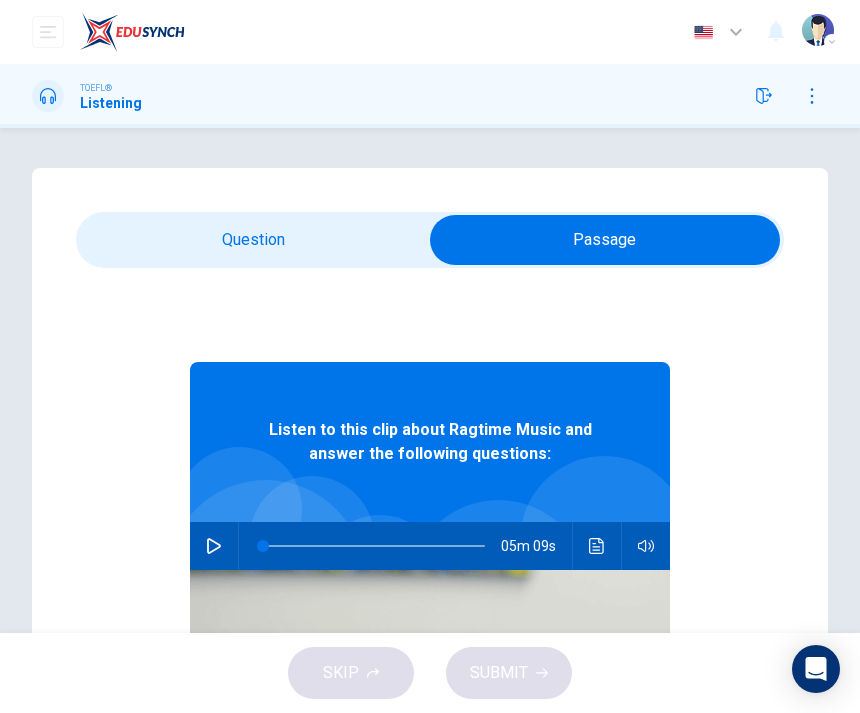 click at bounding box center [605, 240] 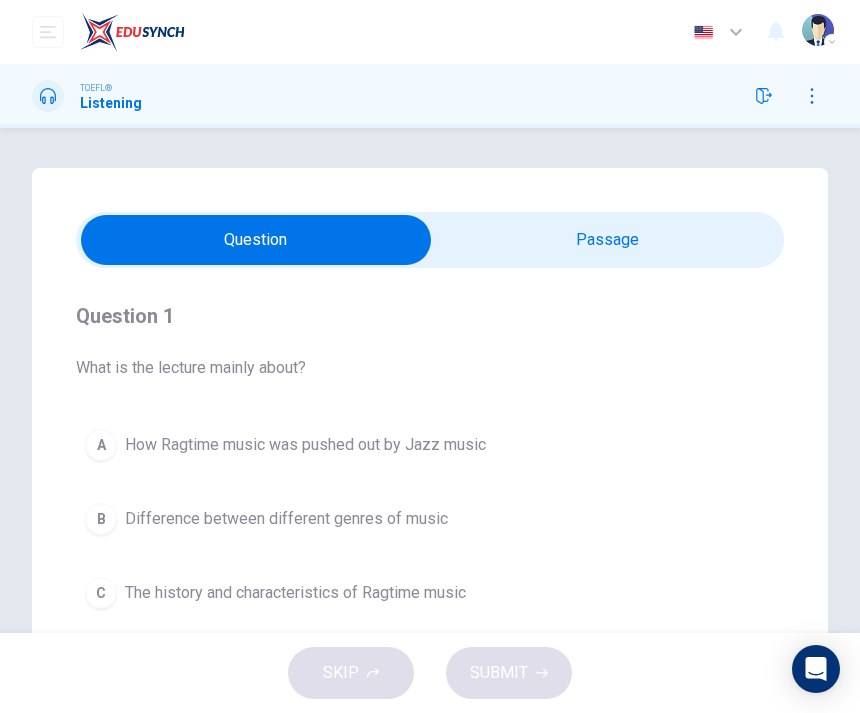 click at bounding box center (256, 240) 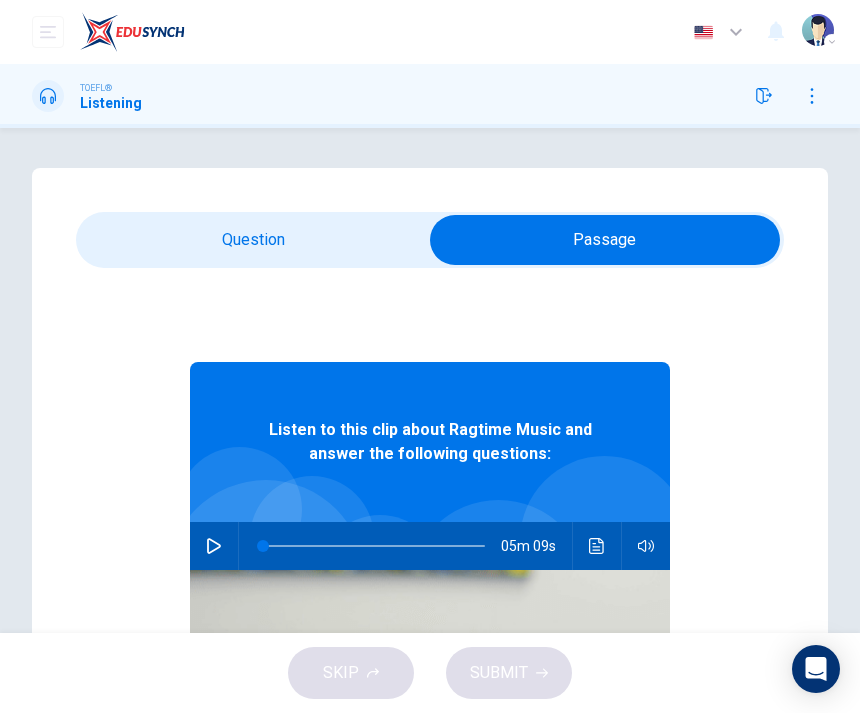 click at bounding box center (605, 240) 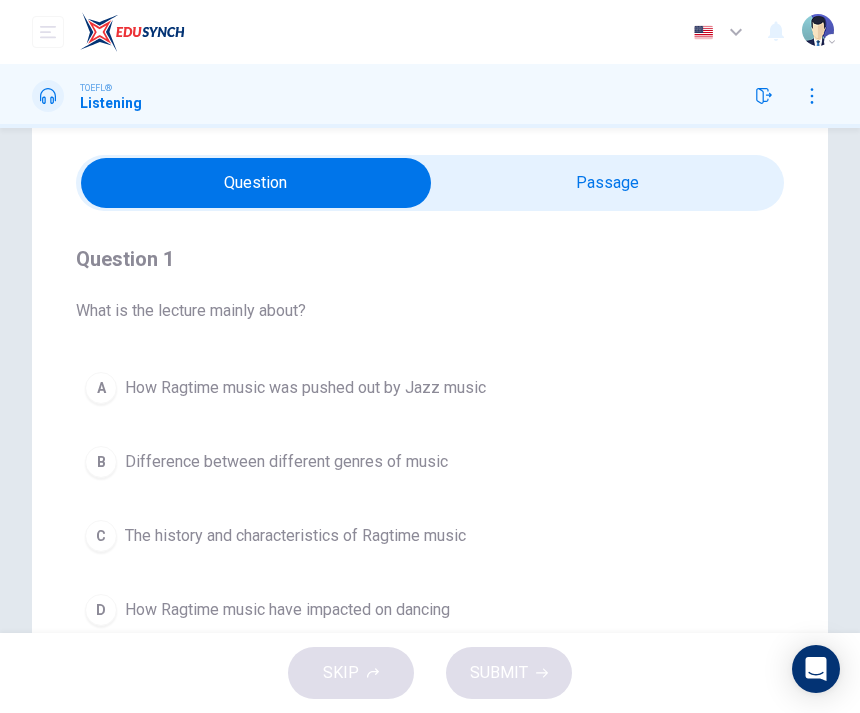 scroll, scrollTop: 63, scrollLeft: 0, axis: vertical 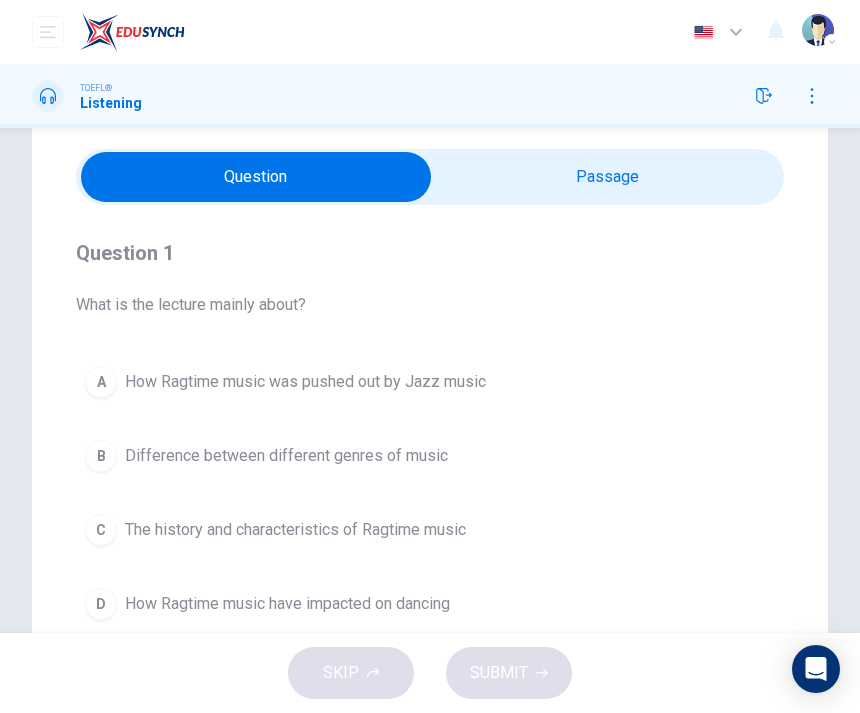 click at bounding box center (256, 177) 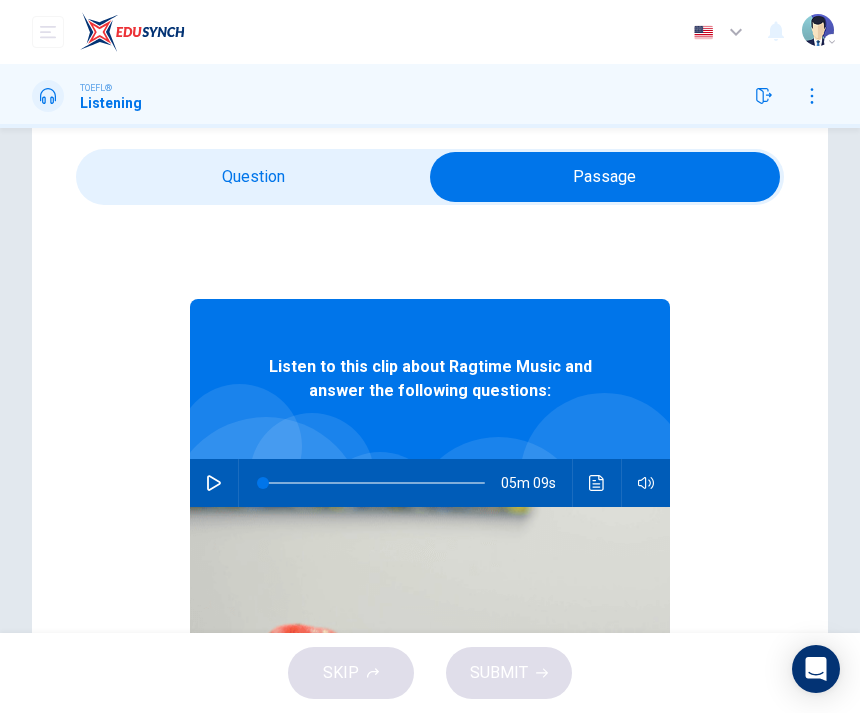 click 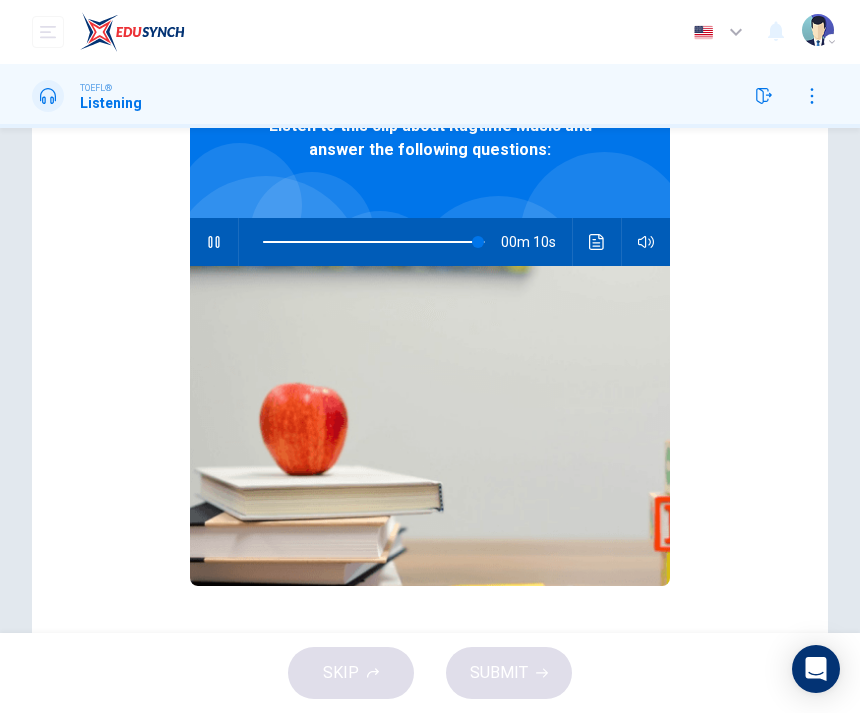 scroll, scrollTop: 300, scrollLeft: 0, axis: vertical 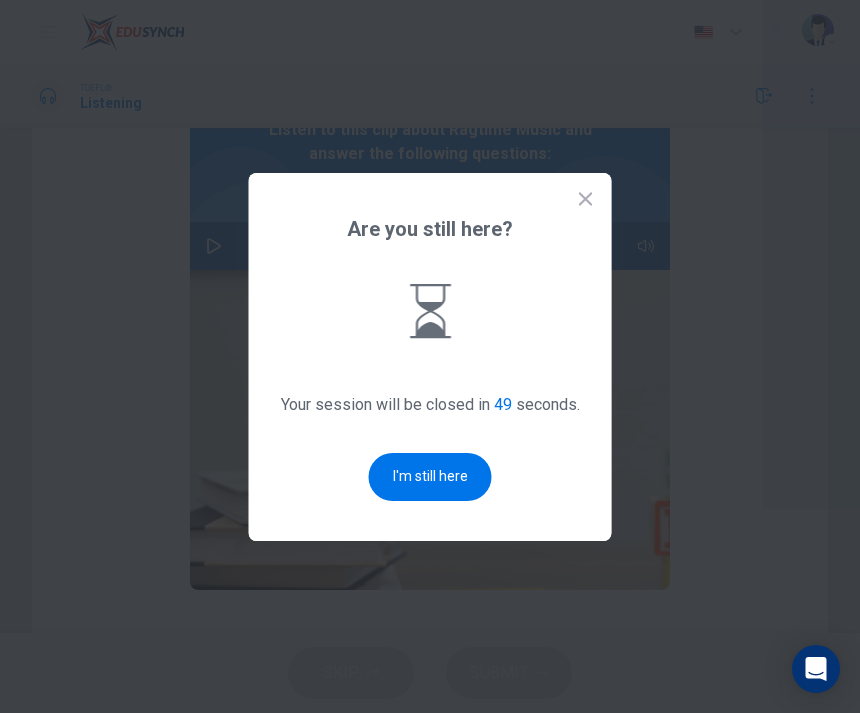 click 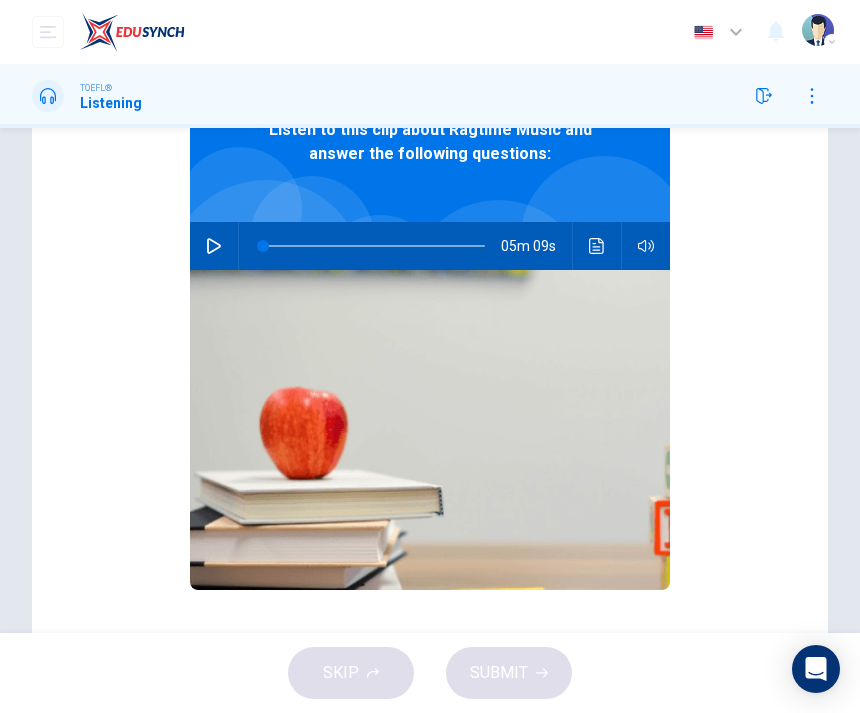 scroll, scrollTop: 0, scrollLeft: 0, axis: both 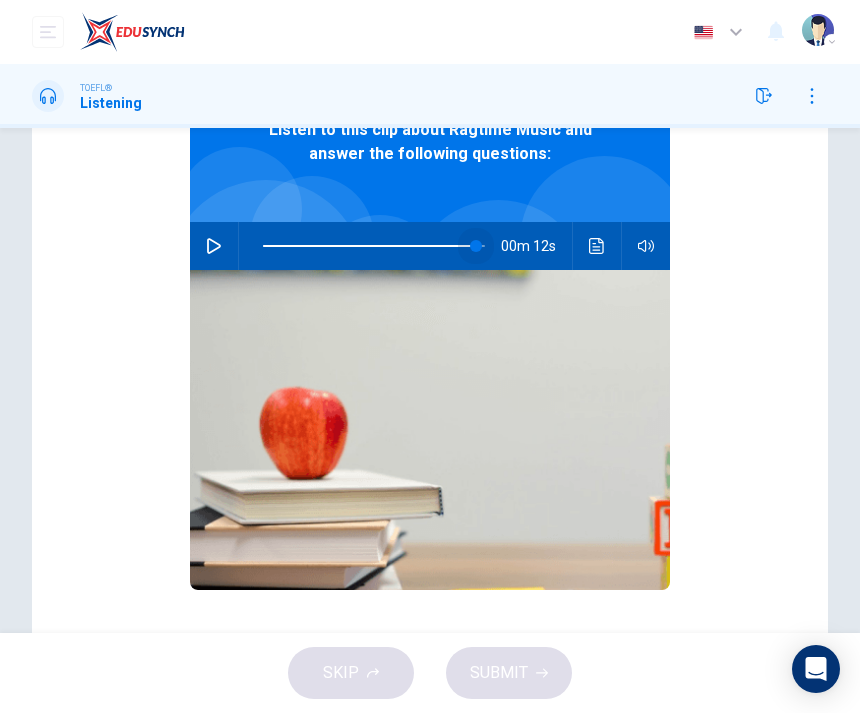 type on "98" 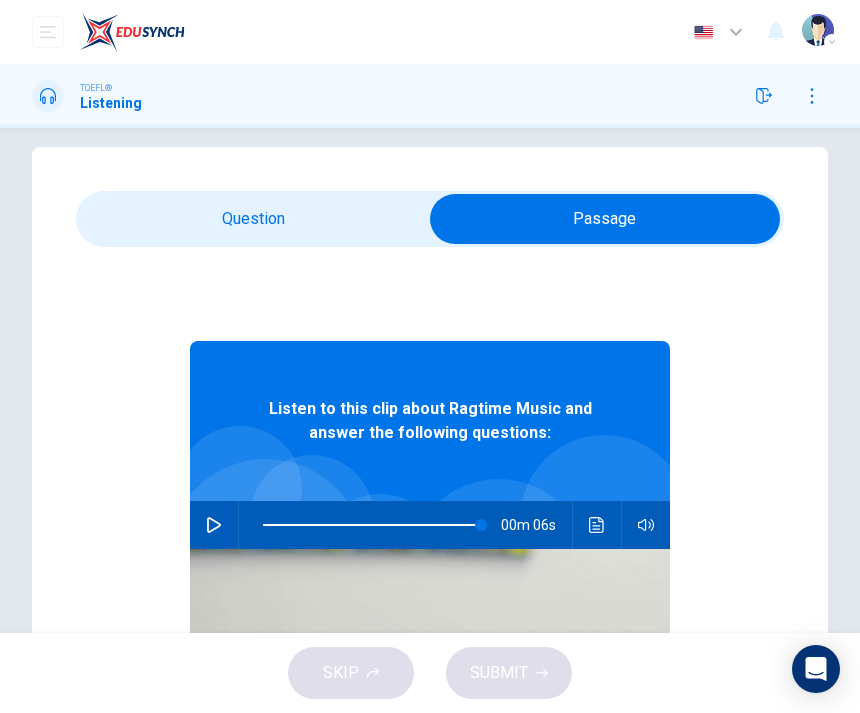 scroll, scrollTop: 25, scrollLeft: 0, axis: vertical 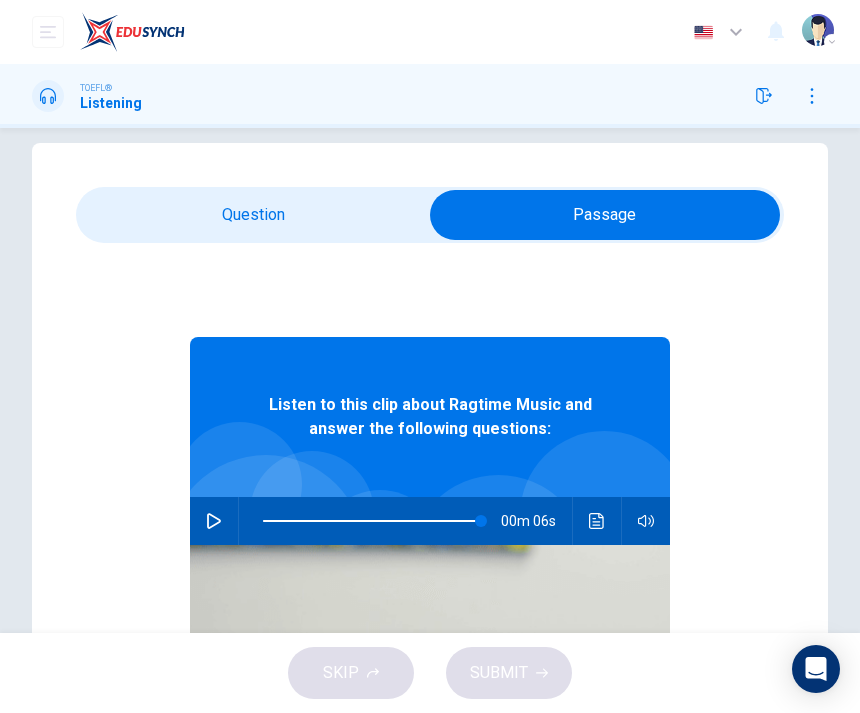 click at bounding box center [605, 215] 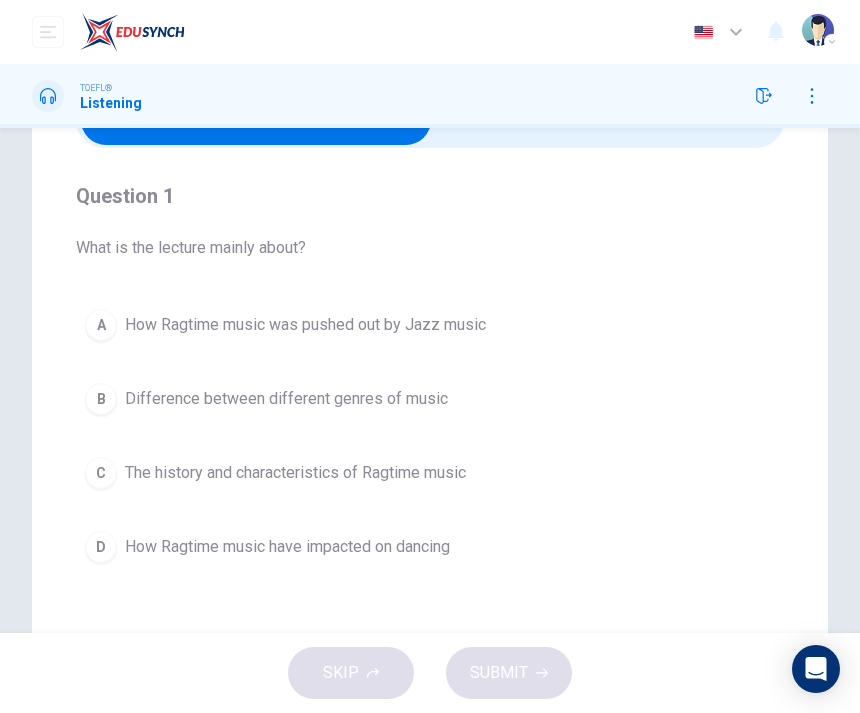 scroll, scrollTop: 121, scrollLeft: 0, axis: vertical 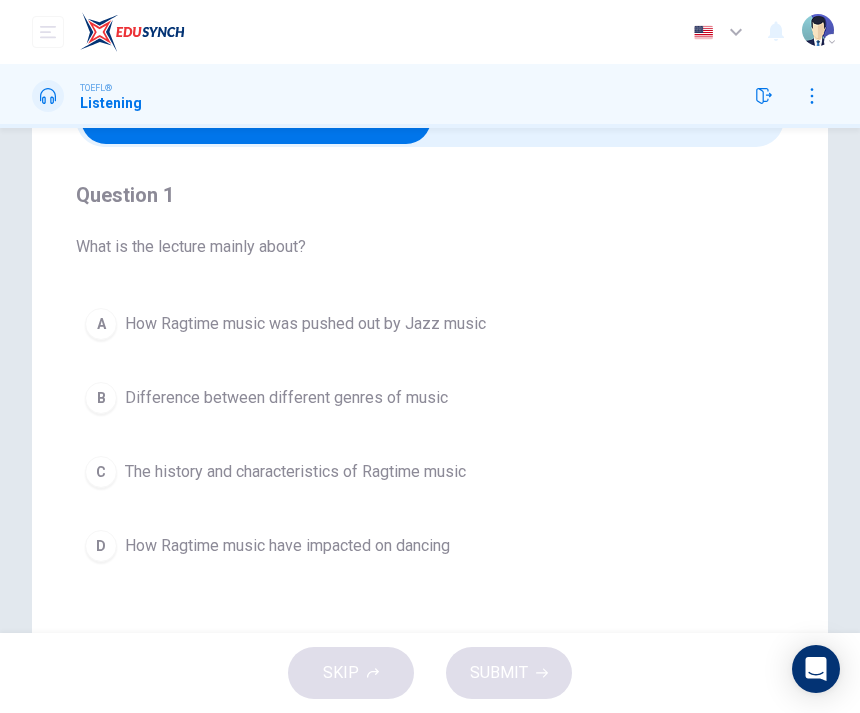 click on "B" at bounding box center (101, 398) 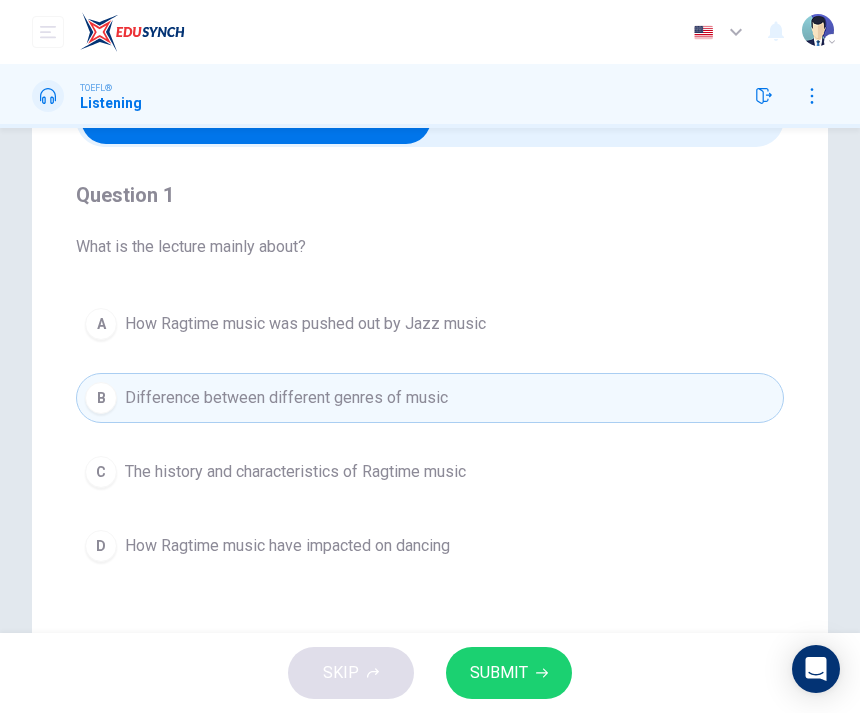 click on "SUBMIT" at bounding box center [509, 673] 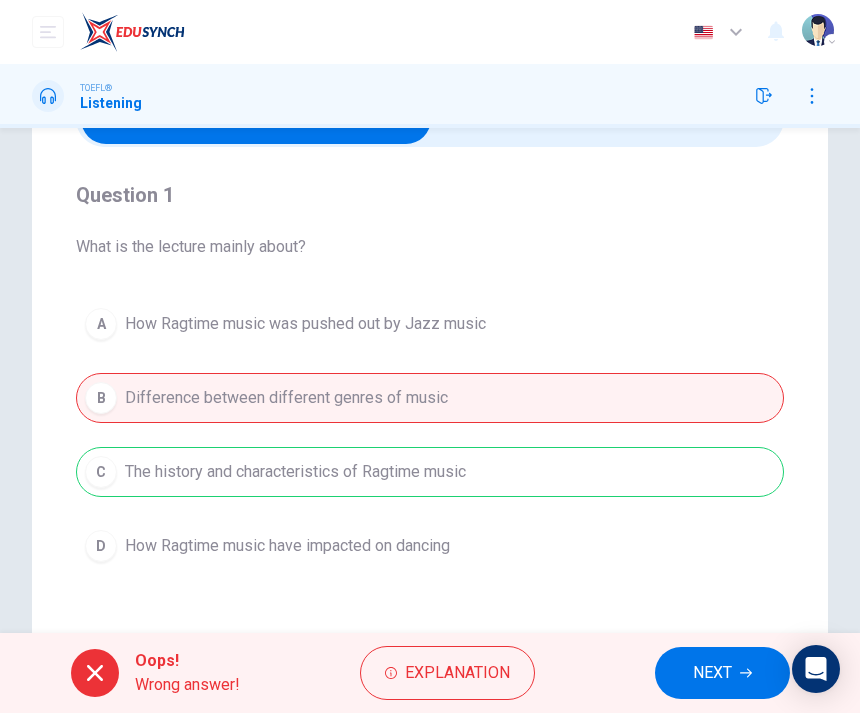 click on "NEXT" at bounding box center [712, 673] 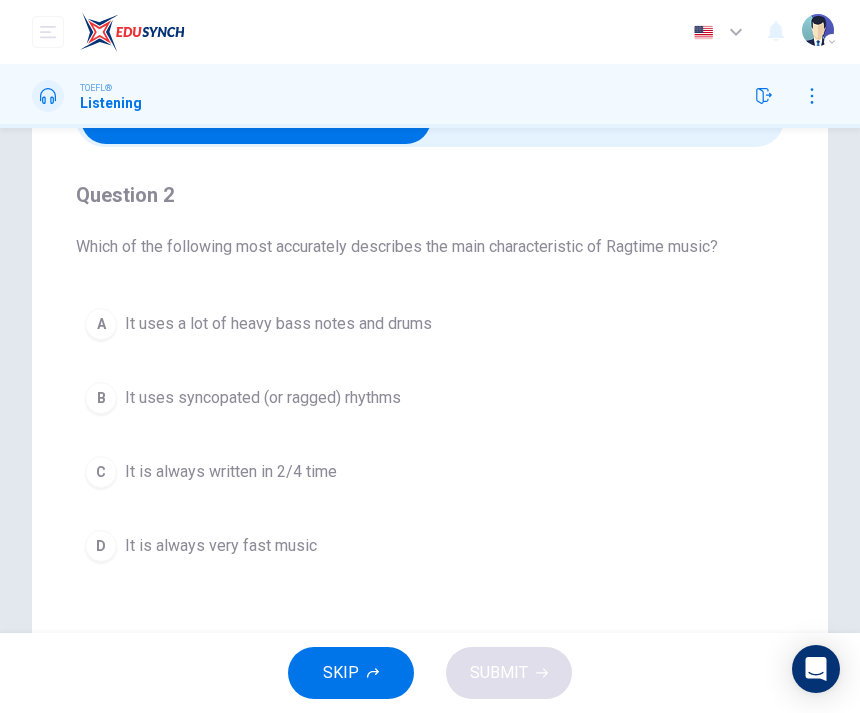 click on "It uses syncopated (or ragged) rhythms" at bounding box center [263, 398] 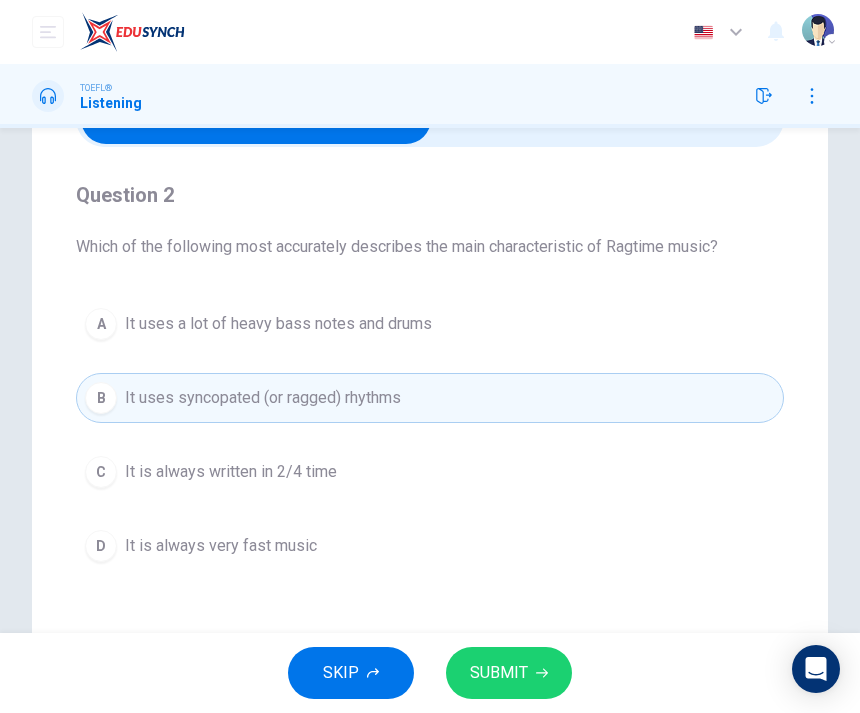 click on "SUBMIT" at bounding box center (509, 673) 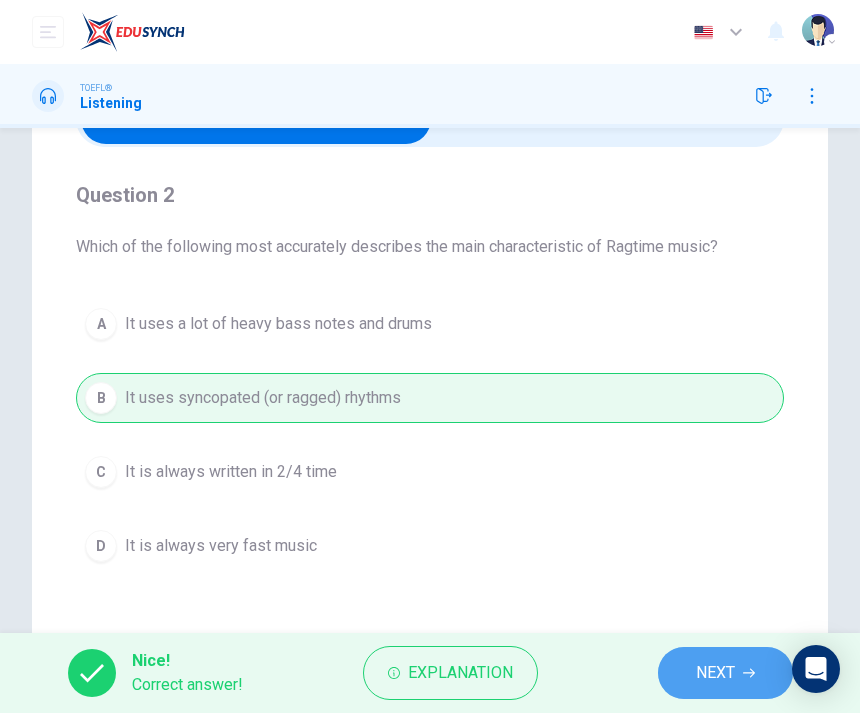 click on "NEXT" at bounding box center (715, 673) 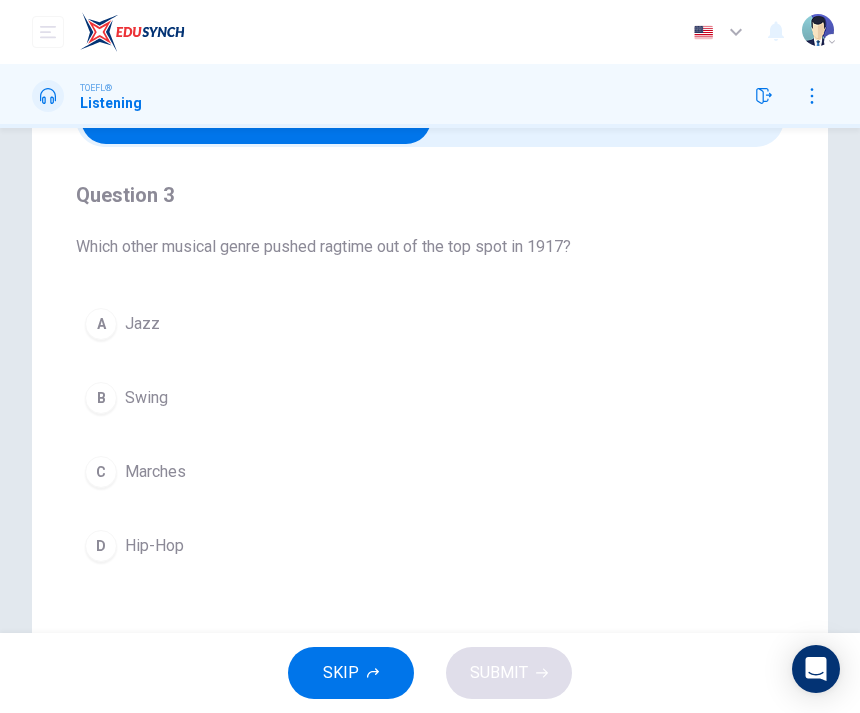 click on "D" at bounding box center (101, 546) 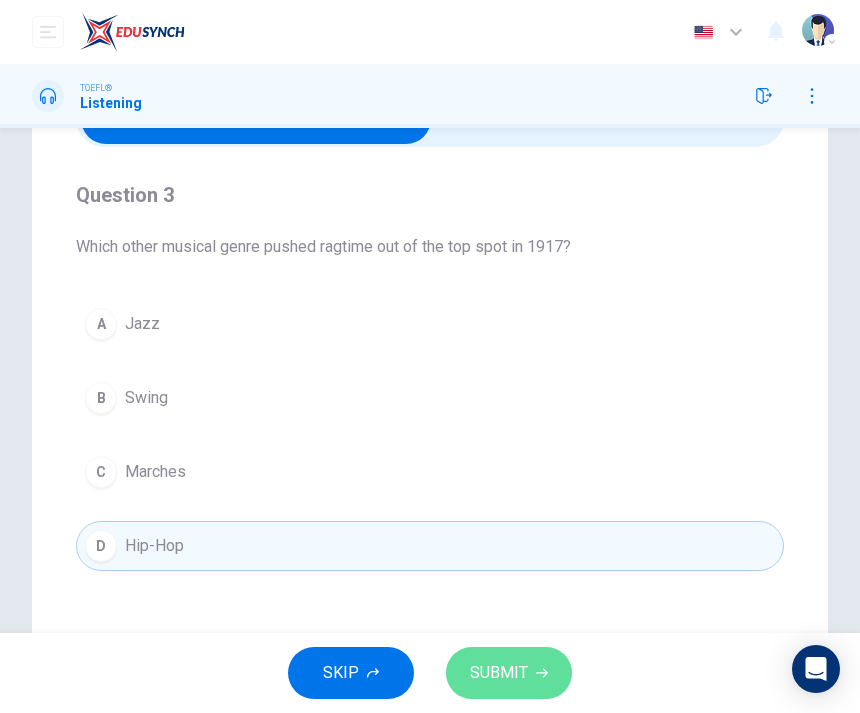 click on "SUBMIT" at bounding box center (499, 673) 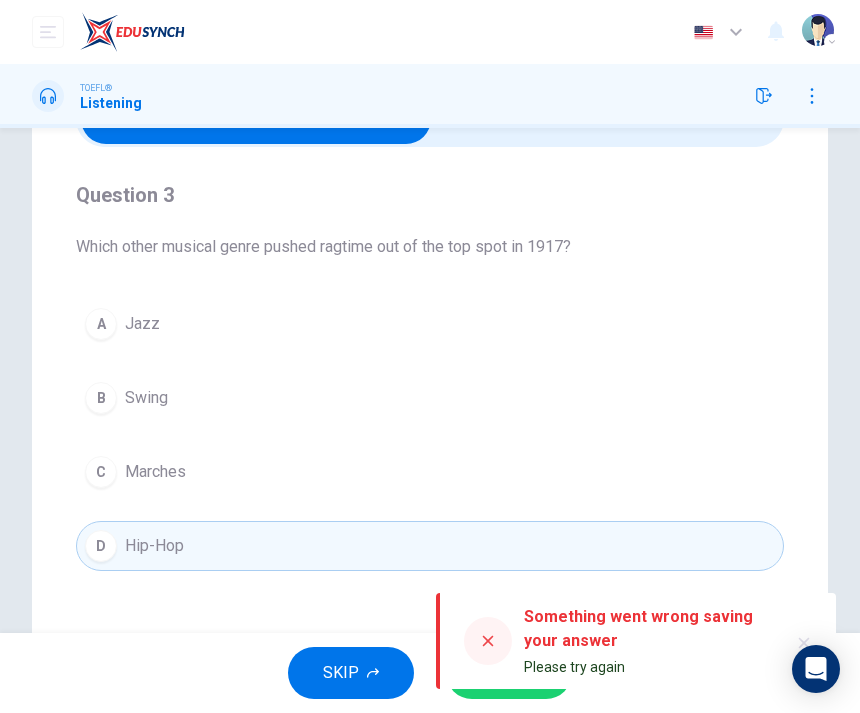 click 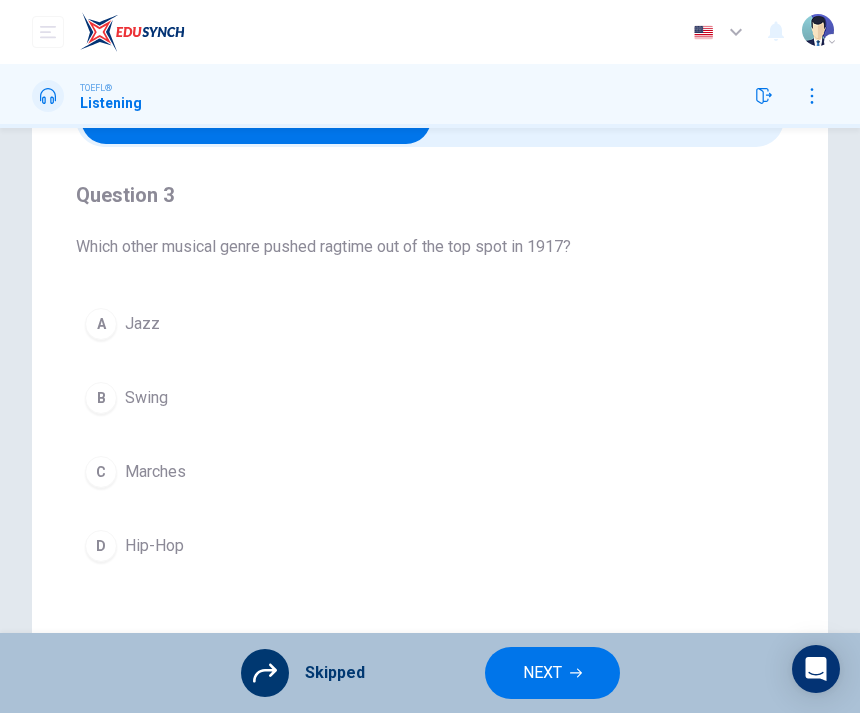 click on "A Jazz B Swing C Marches D Hip-Hop" at bounding box center (430, 435) 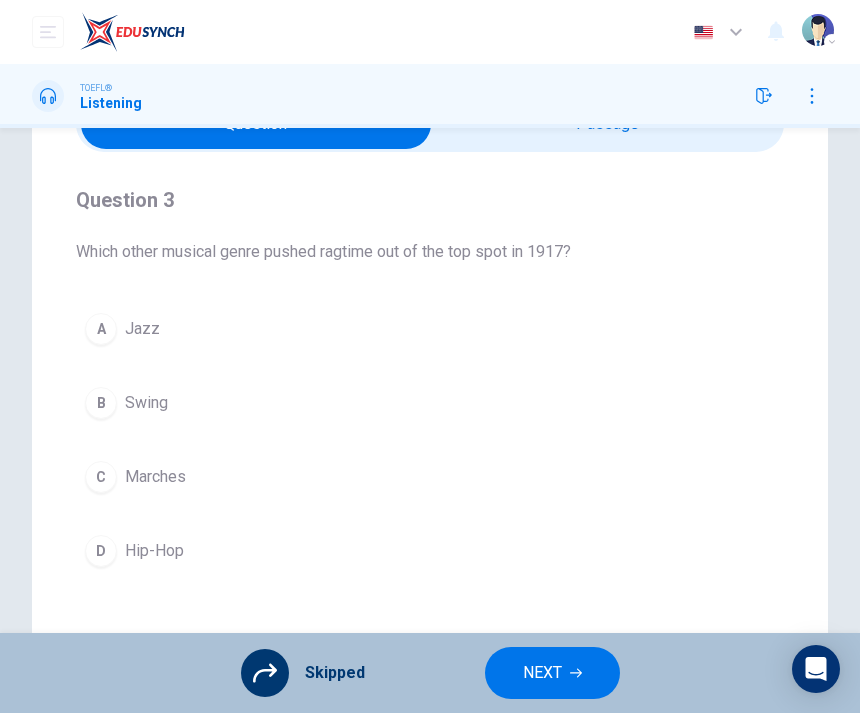 scroll, scrollTop: 128, scrollLeft: 0, axis: vertical 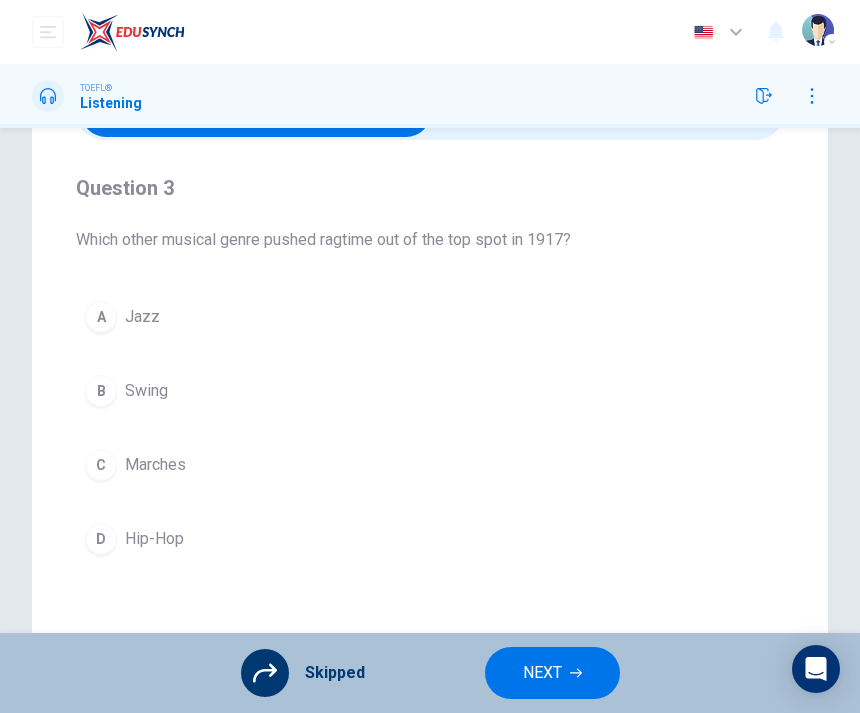 click on "NEXT" at bounding box center [542, 673] 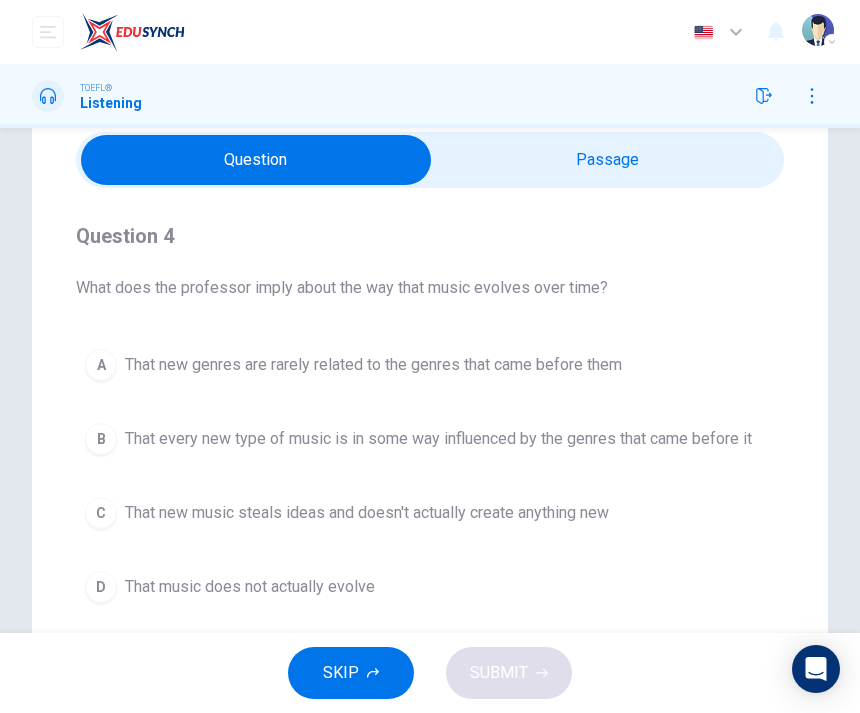 scroll, scrollTop: 79, scrollLeft: 0, axis: vertical 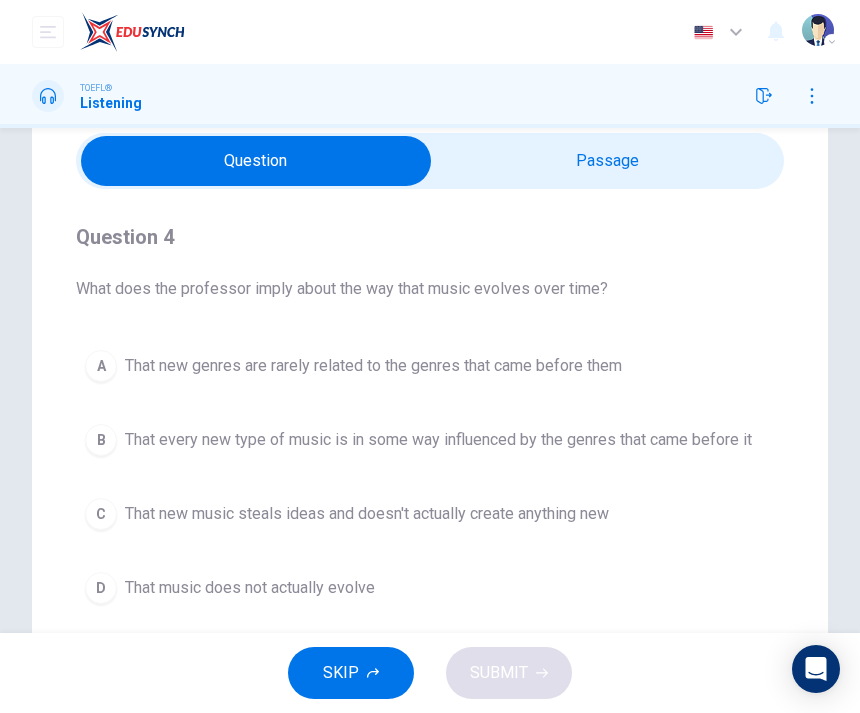 click on "SKIP" at bounding box center [341, 673] 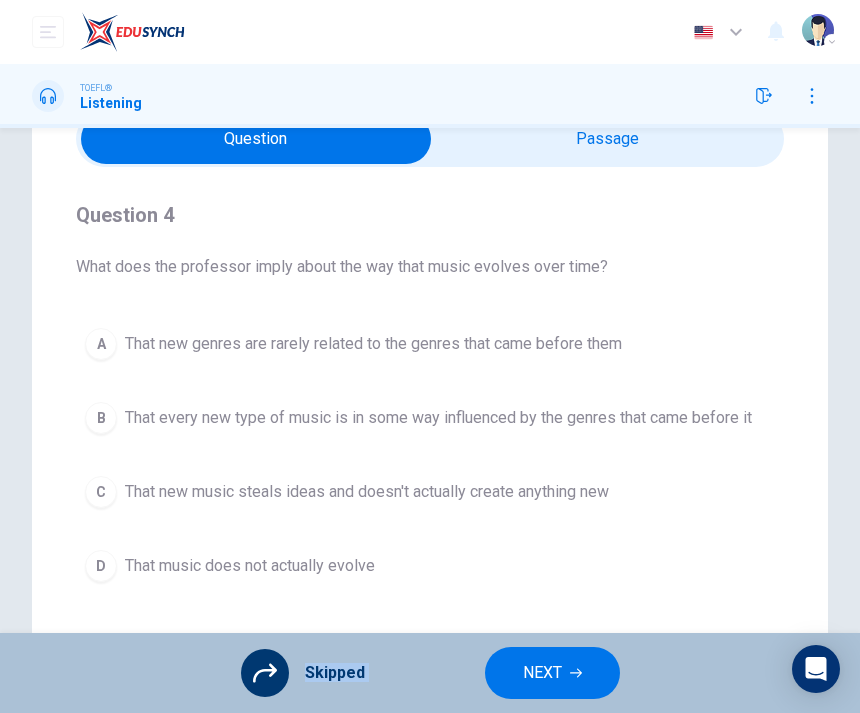 scroll, scrollTop: 100, scrollLeft: 0, axis: vertical 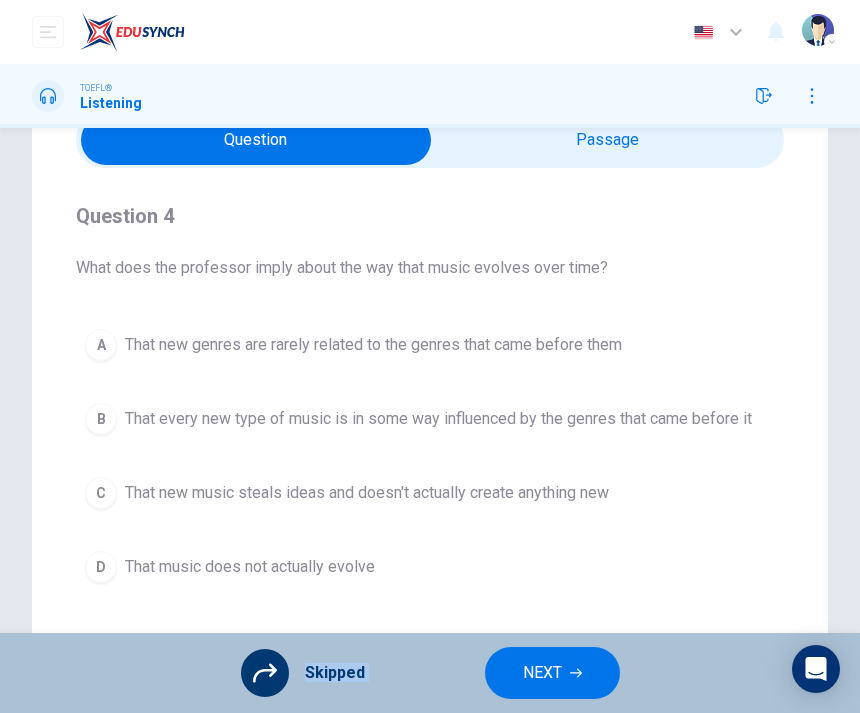 click on "A That new genres are rarely related to the genres that came before them B That every new type of music is in some way influenced by the genres that came before it C That new music steals ideas and doesn't actually create anything new D That music does not actually evolve" at bounding box center (430, 456) 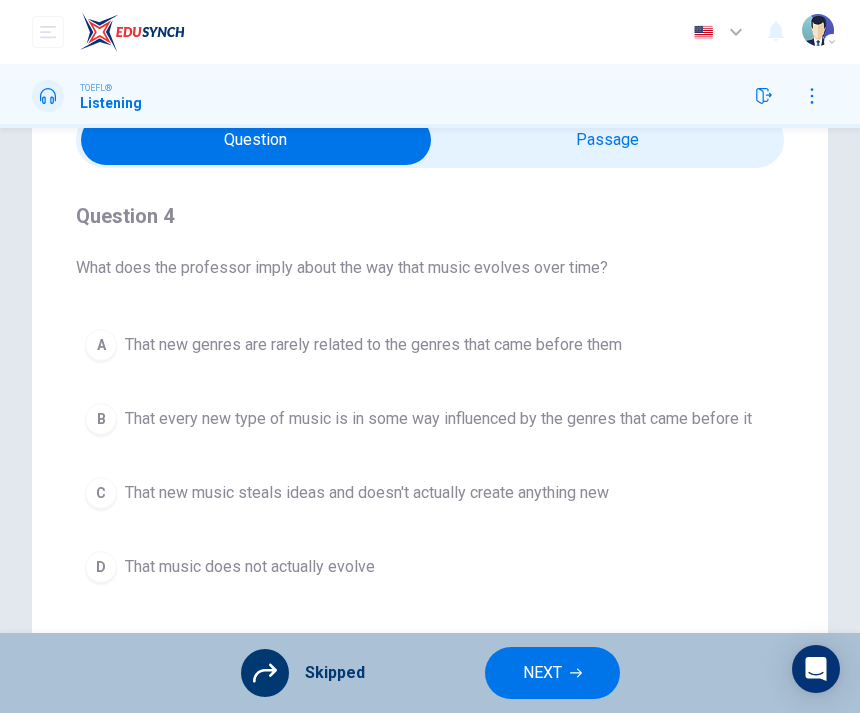 click on "A That new genres are rarely related to the genres that came before them B That every new type of music is in some way influenced by the genres that came before it C That new music steals ideas and doesn't actually create anything new D That music does not actually evolve" at bounding box center (430, 456) 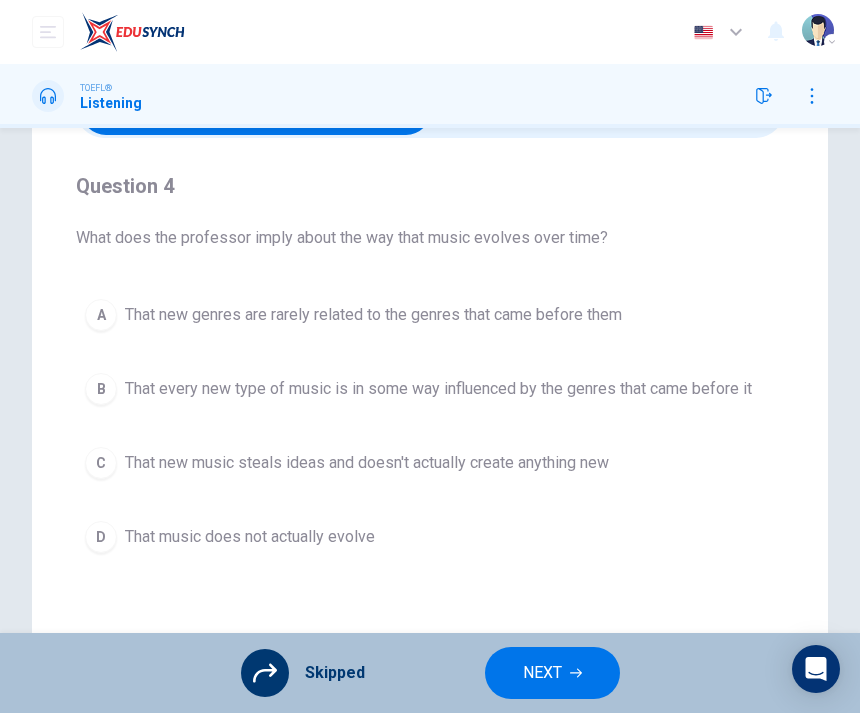 scroll, scrollTop: 135, scrollLeft: 0, axis: vertical 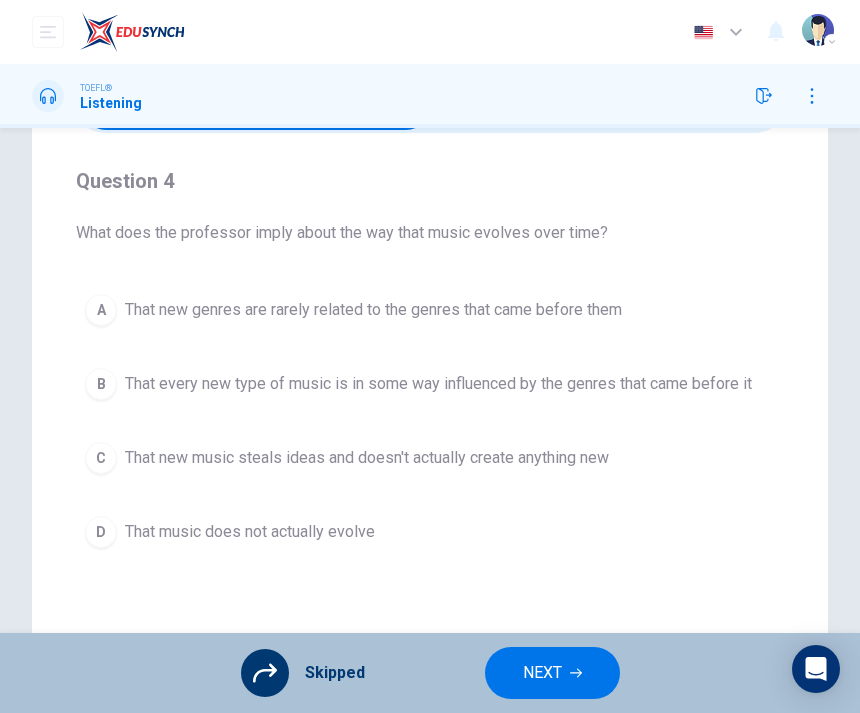 click on "A That new genres are rarely related to the genres that came before them B That every new type of music is in some way influenced by the genres that came before it C That new music steals ideas and doesn't actually create anything new D That music does not actually evolve" at bounding box center (430, 421) 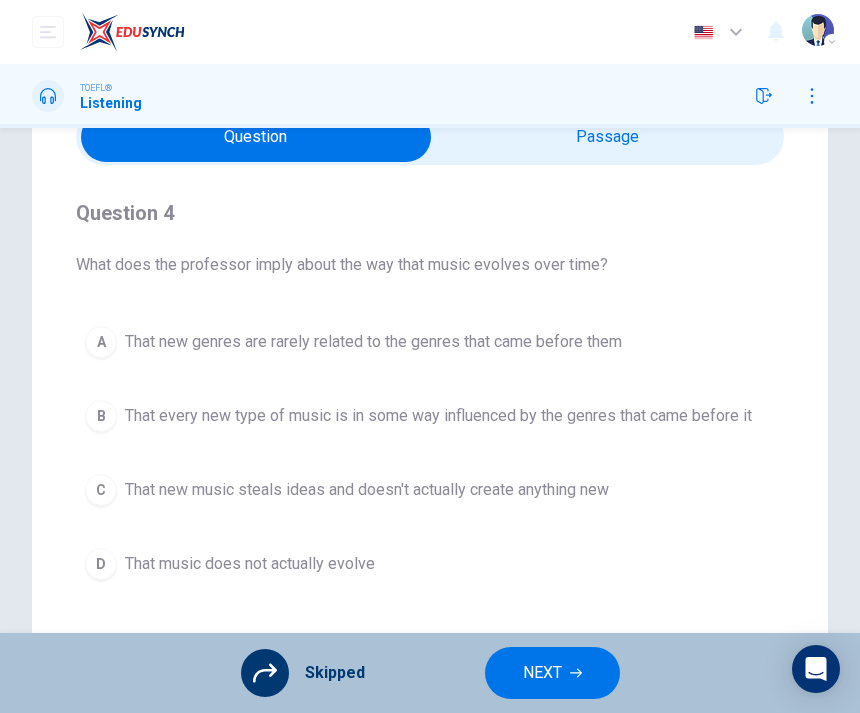 scroll, scrollTop: 101, scrollLeft: 0, axis: vertical 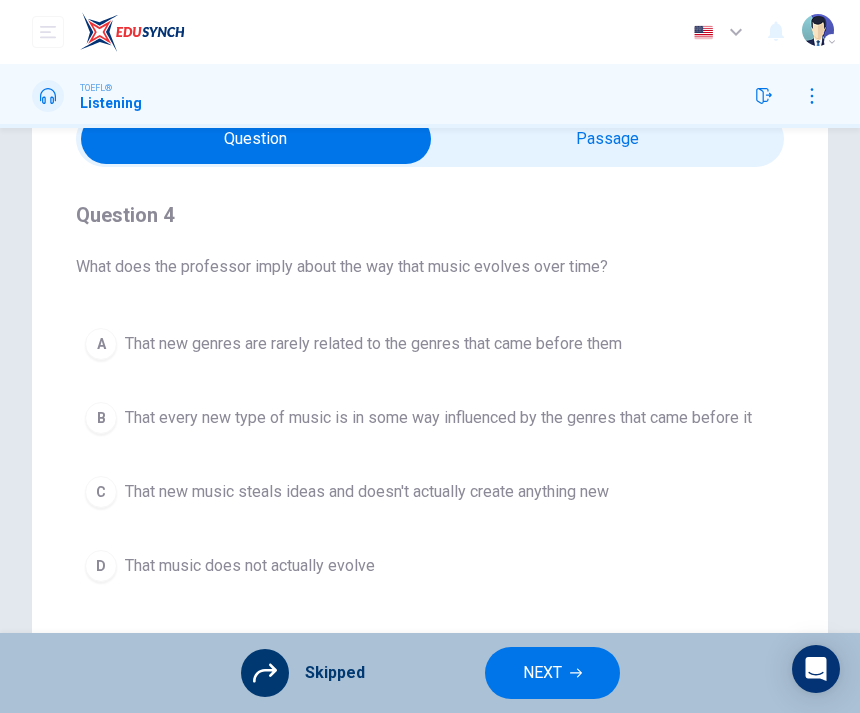 click on "A That new genres are rarely related to the genres that came before them B That every new type of music is in some way influenced by the genres that came before it C That new music steals ideas and doesn't actually create anything new D That music does not actually evolve" at bounding box center [430, 455] 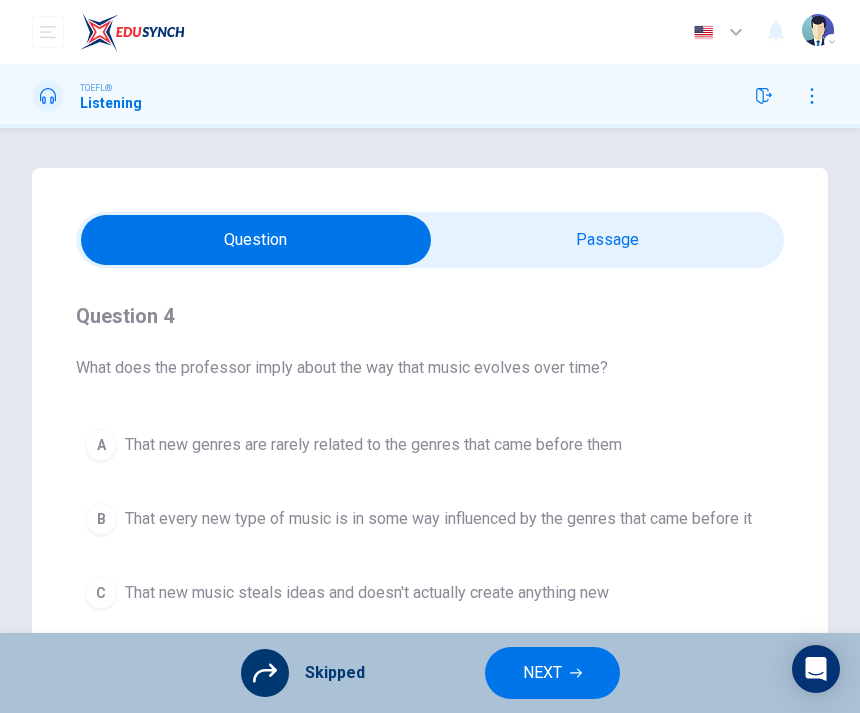 scroll, scrollTop: 0, scrollLeft: 0, axis: both 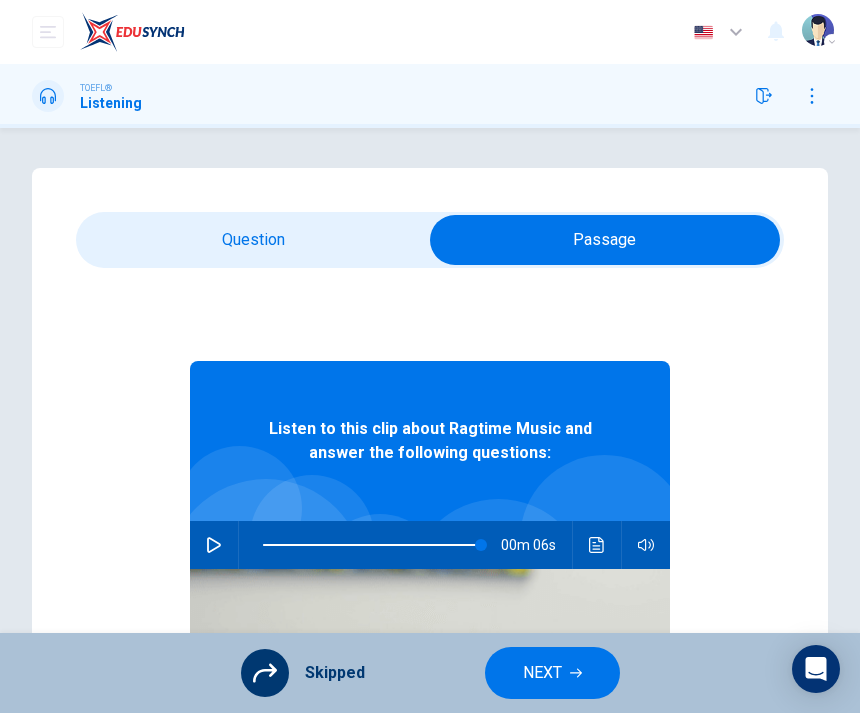 click 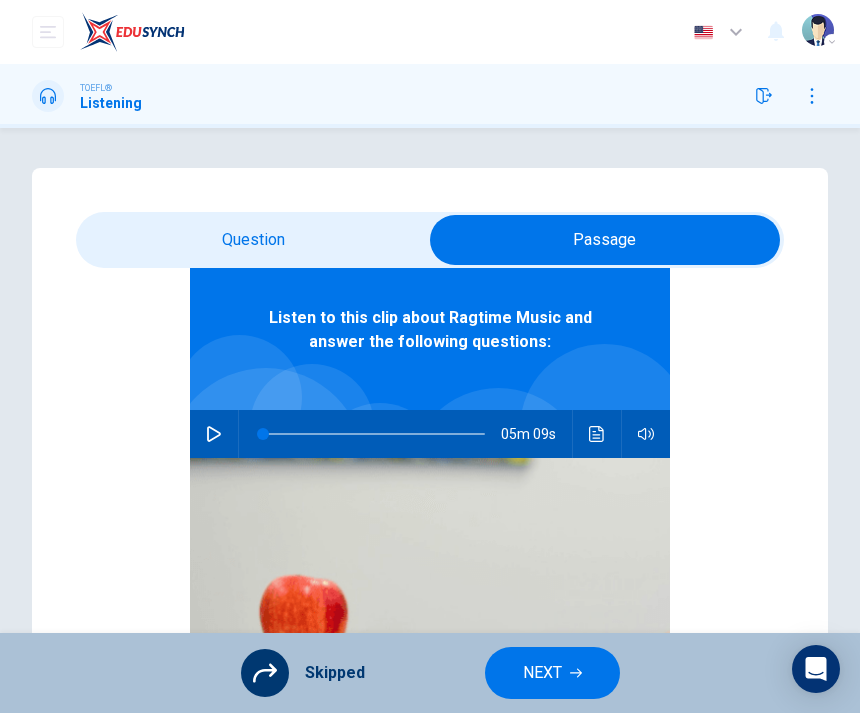 scroll, scrollTop: 112, scrollLeft: 0, axis: vertical 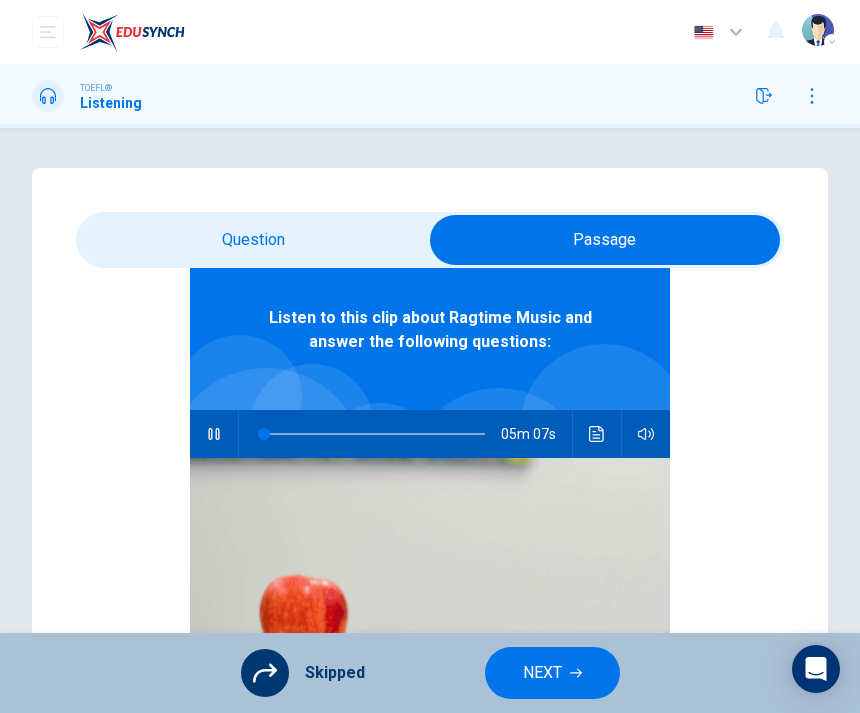 type on "1" 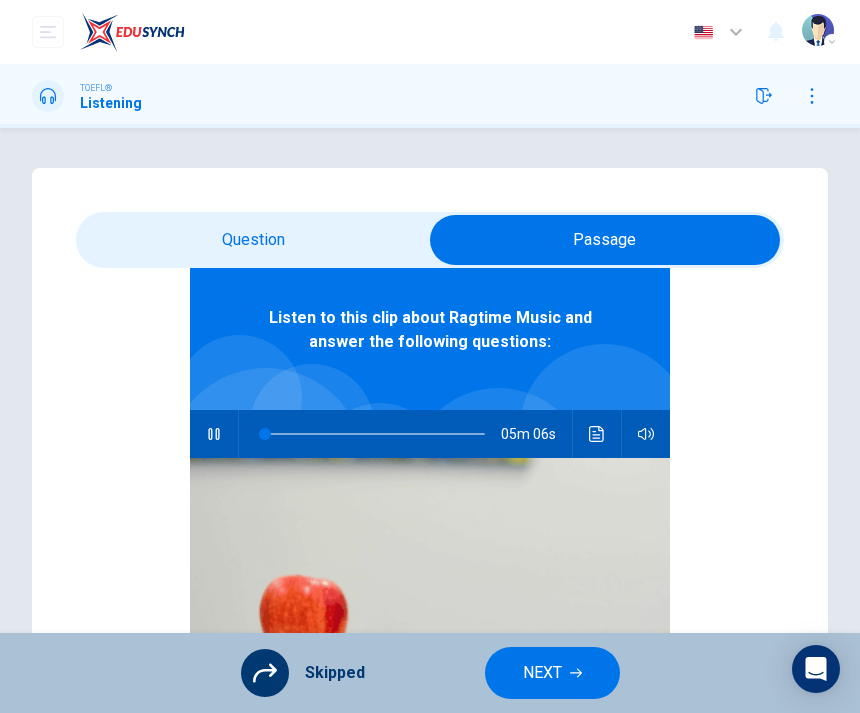 click at bounding box center [605, 240] 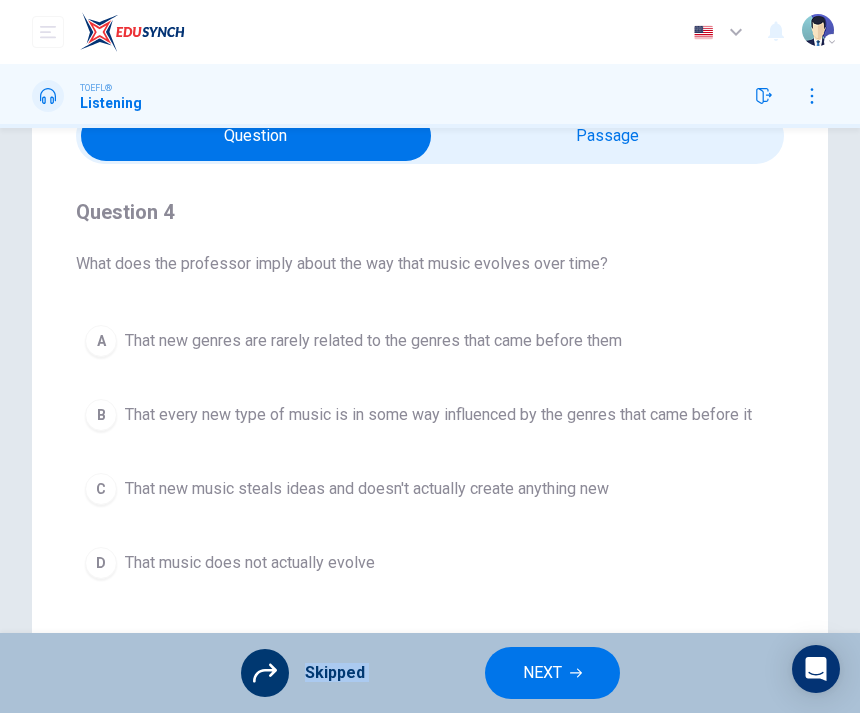 scroll, scrollTop: 106, scrollLeft: 0, axis: vertical 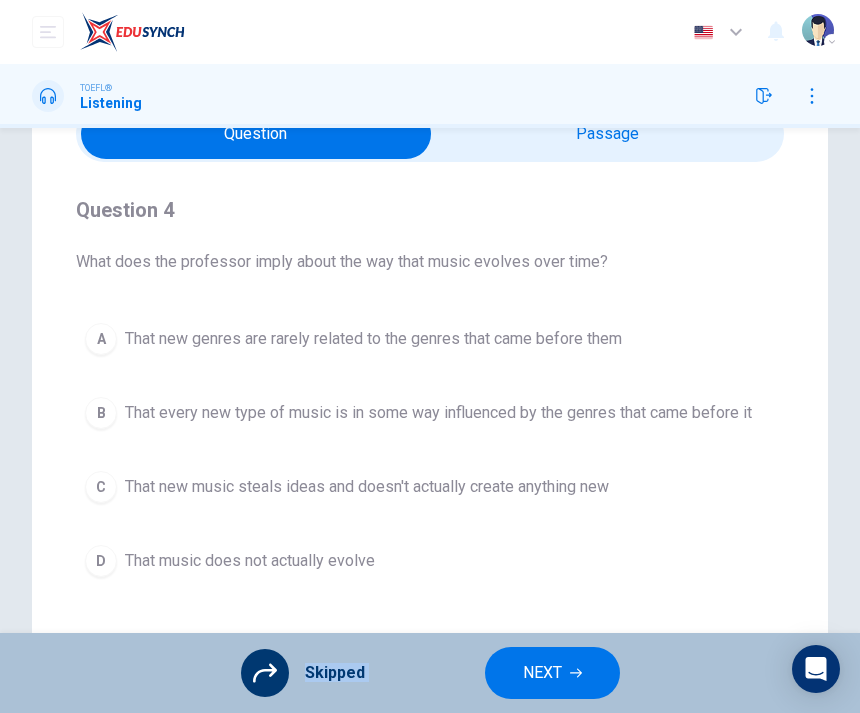 click on "A That new genres are rarely related to the genres that came before them B That every new type of music is in some way influenced by the genres that came before it C That new music steals ideas and doesn't actually create anything new D That music does not actually evolve" at bounding box center (430, 450) 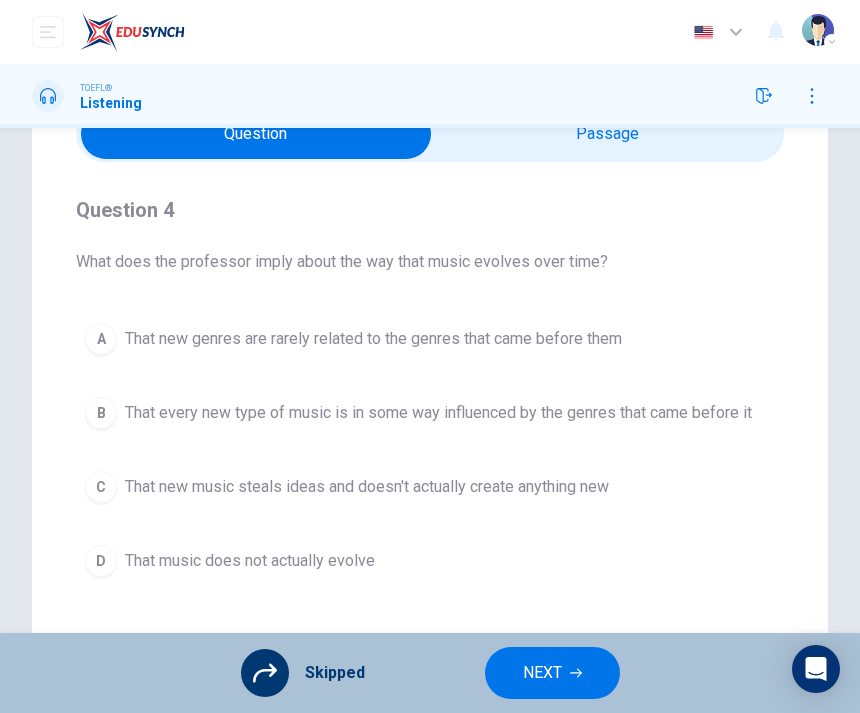 click on "A That new genres are rarely related to the genres that came before them B That every new type of music is in some way influenced by the genres that came before it C That new music steals ideas and doesn't actually create anything new D That music does not actually evolve" at bounding box center (430, 450) 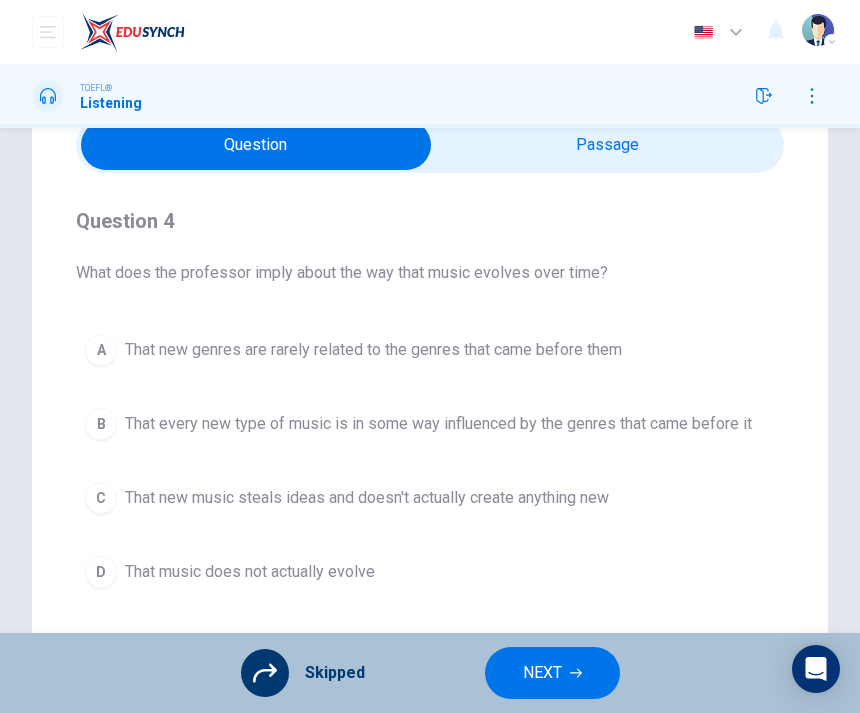 scroll, scrollTop: 93, scrollLeft: 0, axis: vertical 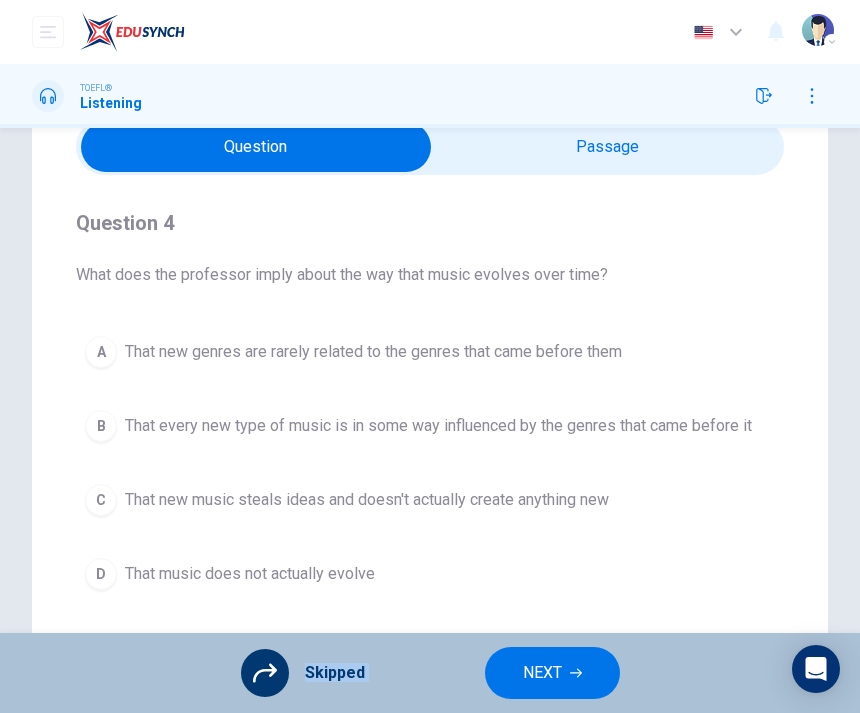 click on "A That new genres are rarely related to the genres that came before them B That every new type of music is in some way influenced by the genres that came before it C That new music steals ideas and doesn't actually create anything new D That music does not actually evolve" at bounding box center [430, 463] 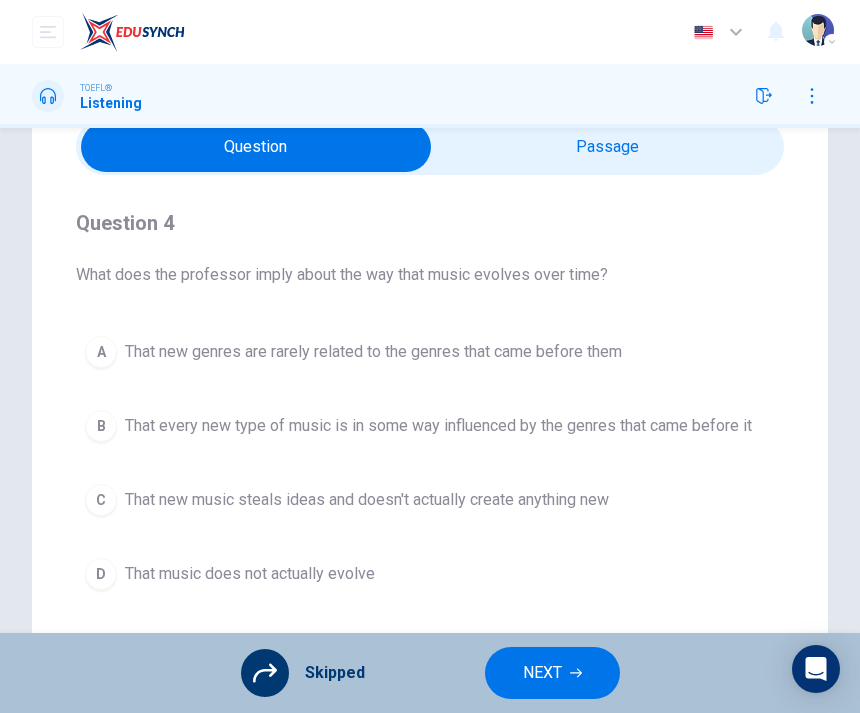click on "A That new genres are rarely related to the genres that came before them B That every new type of music is in some way influenced by the genres that came before it C That new music steals ideas and doesn't actually create anything new D That music does not actually evolve" at bounding box center [430, 463] 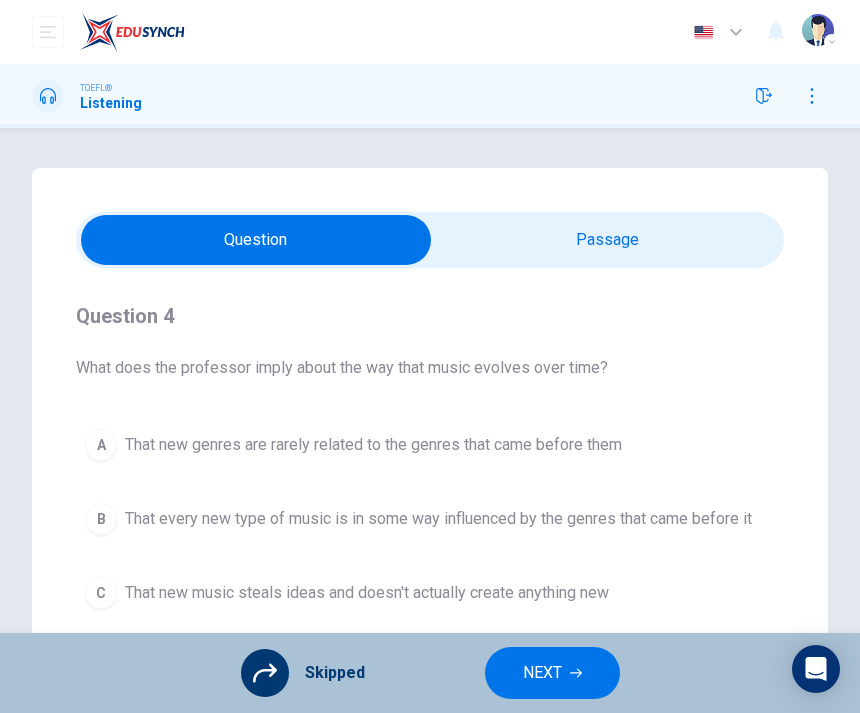 scroll, scrollTop: 0, scrollLeft: 0, axis: both 